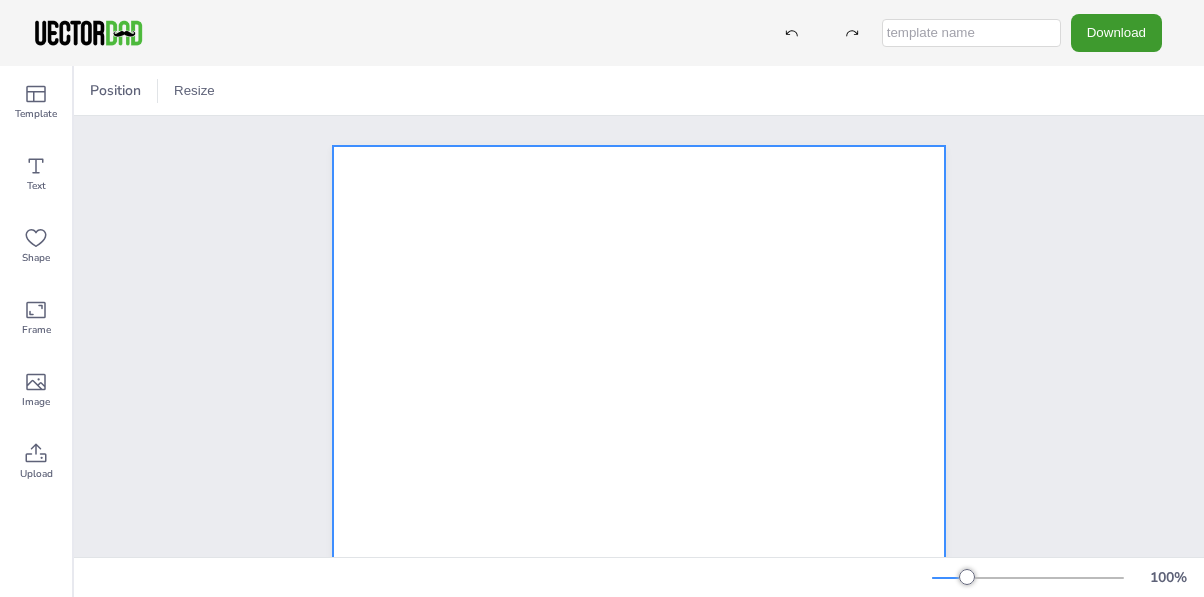 scroll, scrollTop: 0, scrollLeft: 0, axis: both 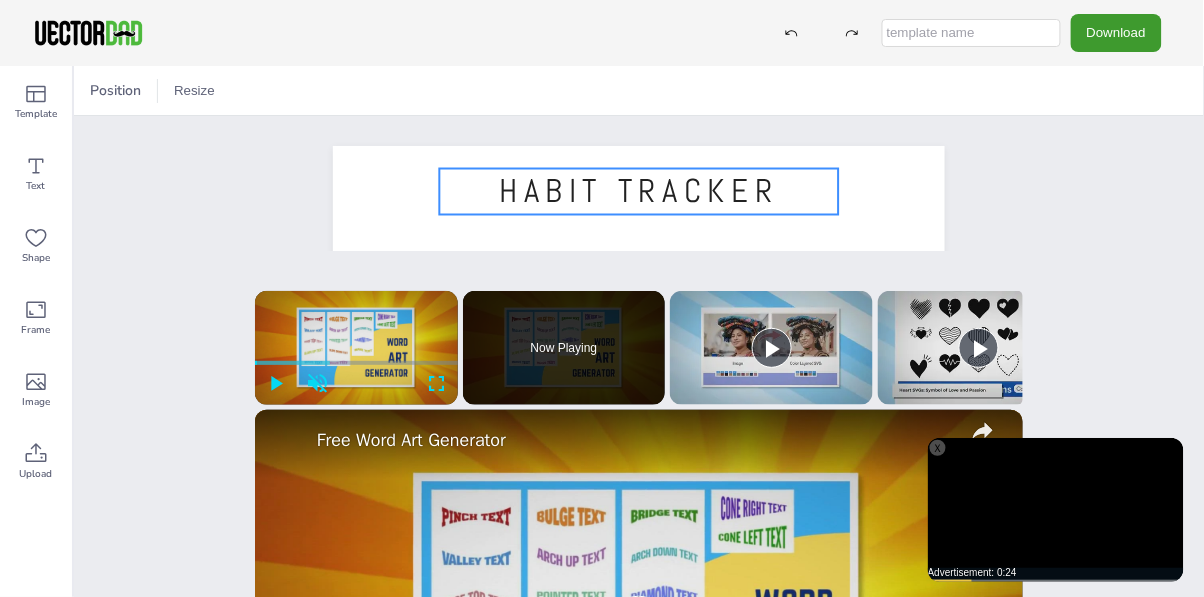 click on "HABIT TRACKER" at bounding box center (639, 192) 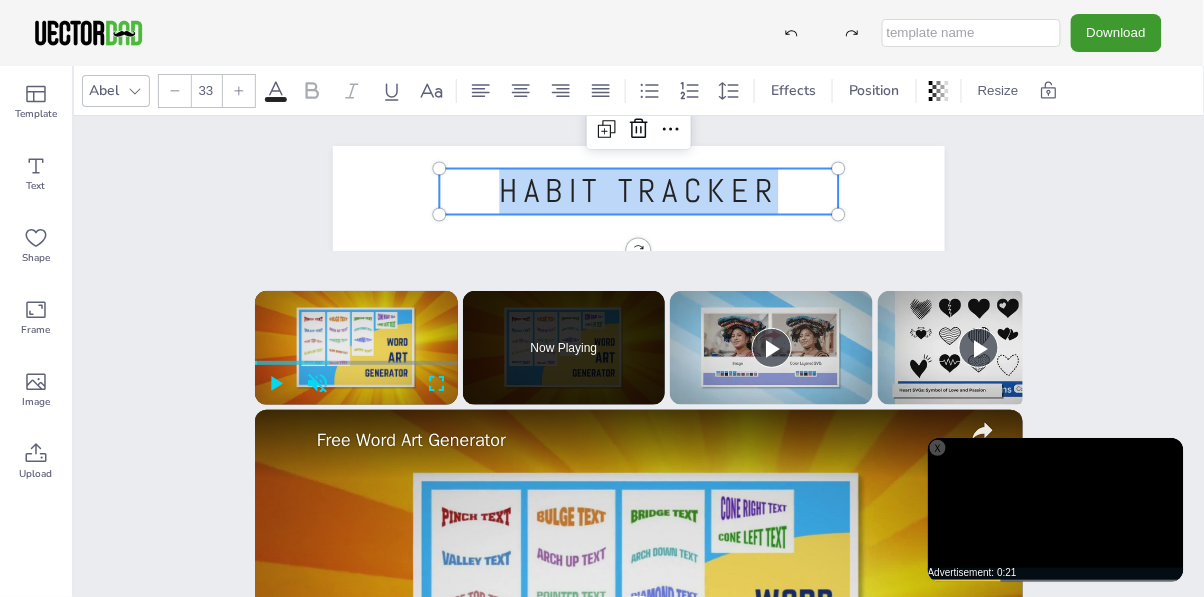 type 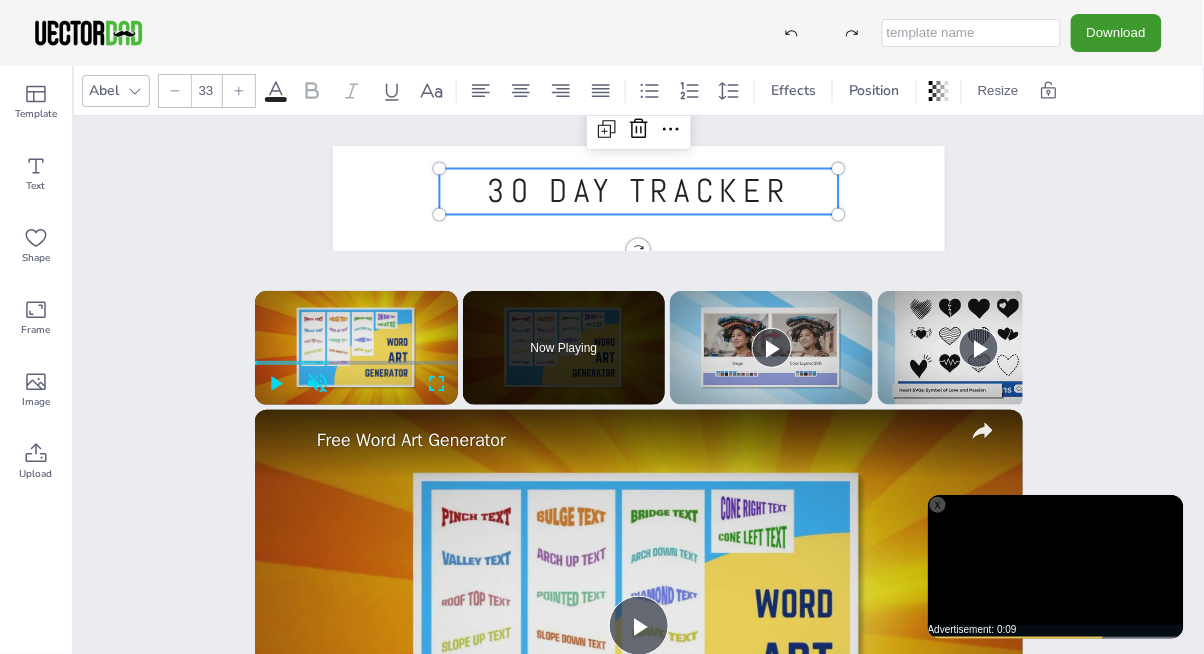 click 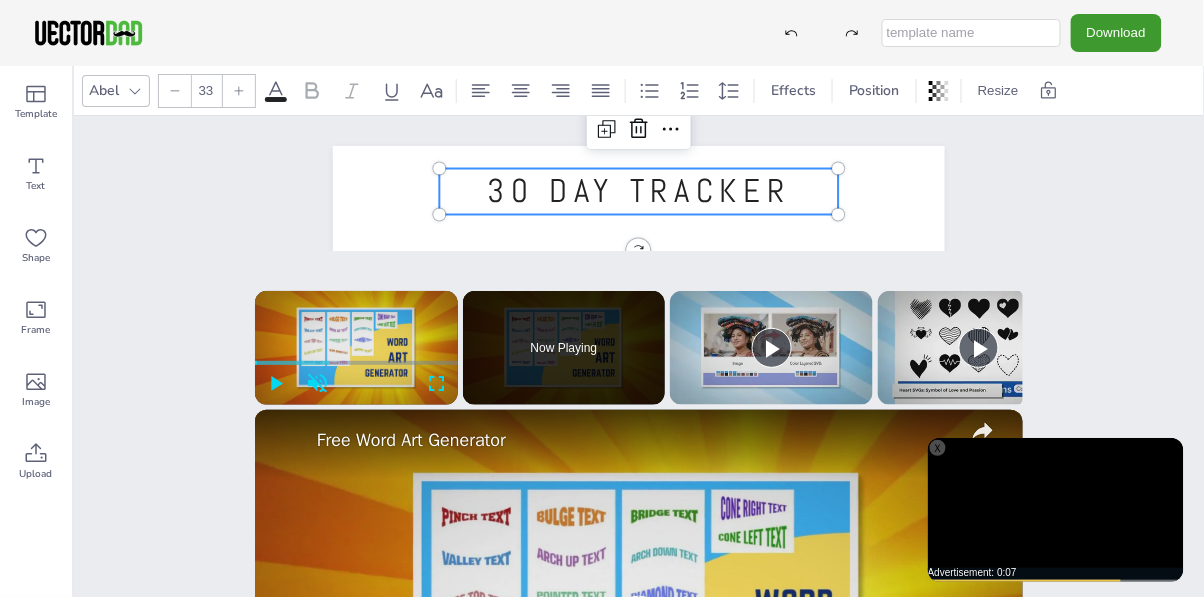 click at bounding box center (239, 91) 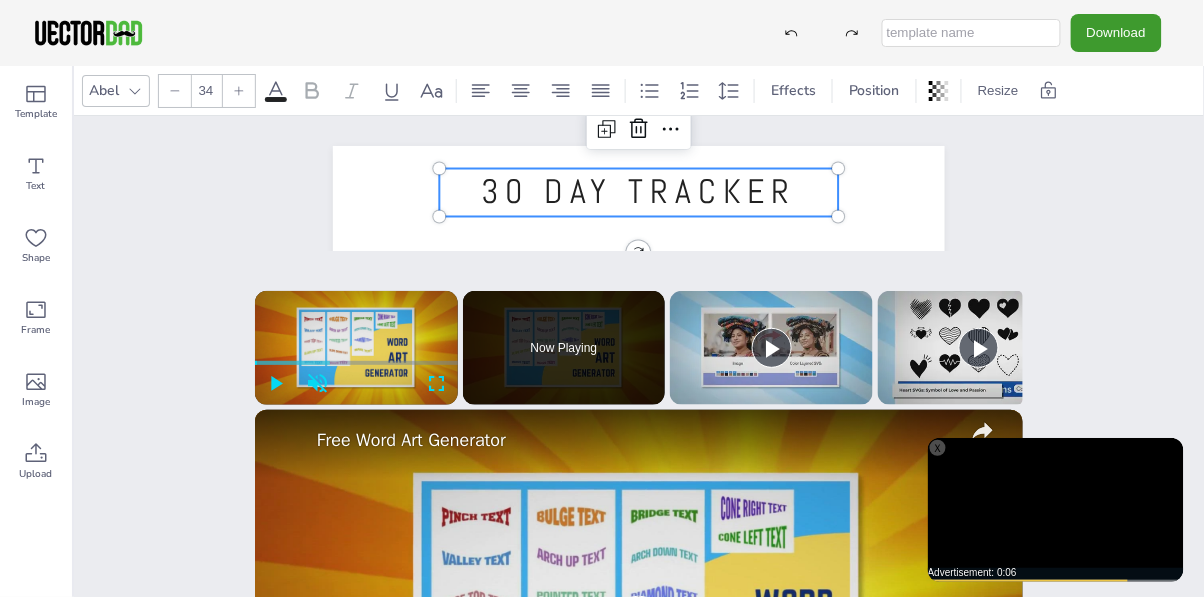 click at bounding box center [239, 91] 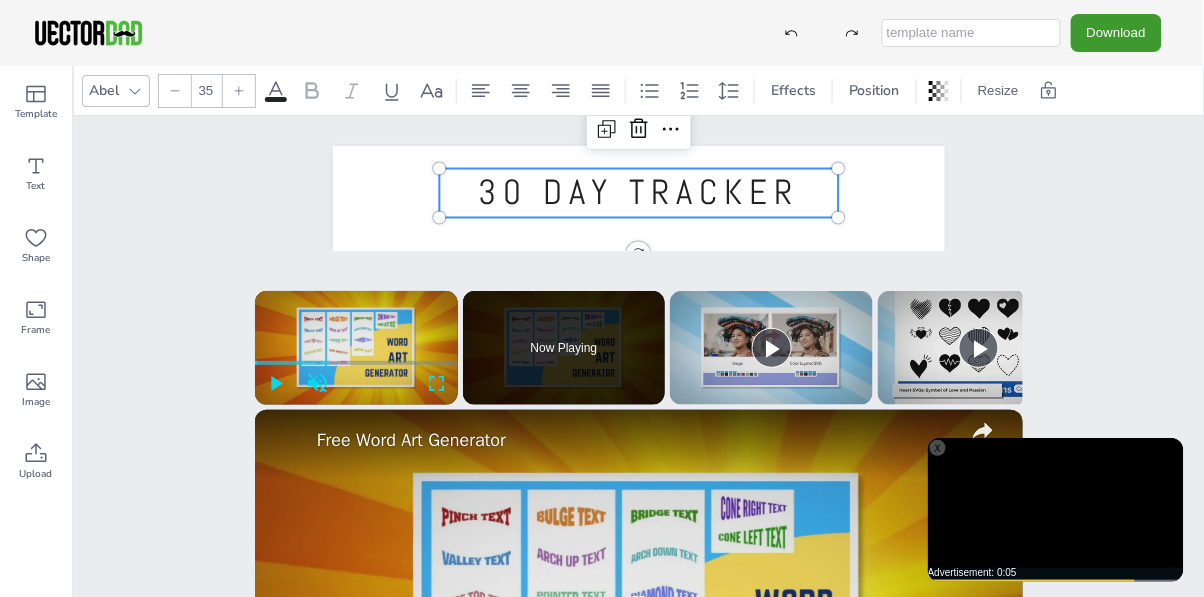 click at bounding box center [239, 91] 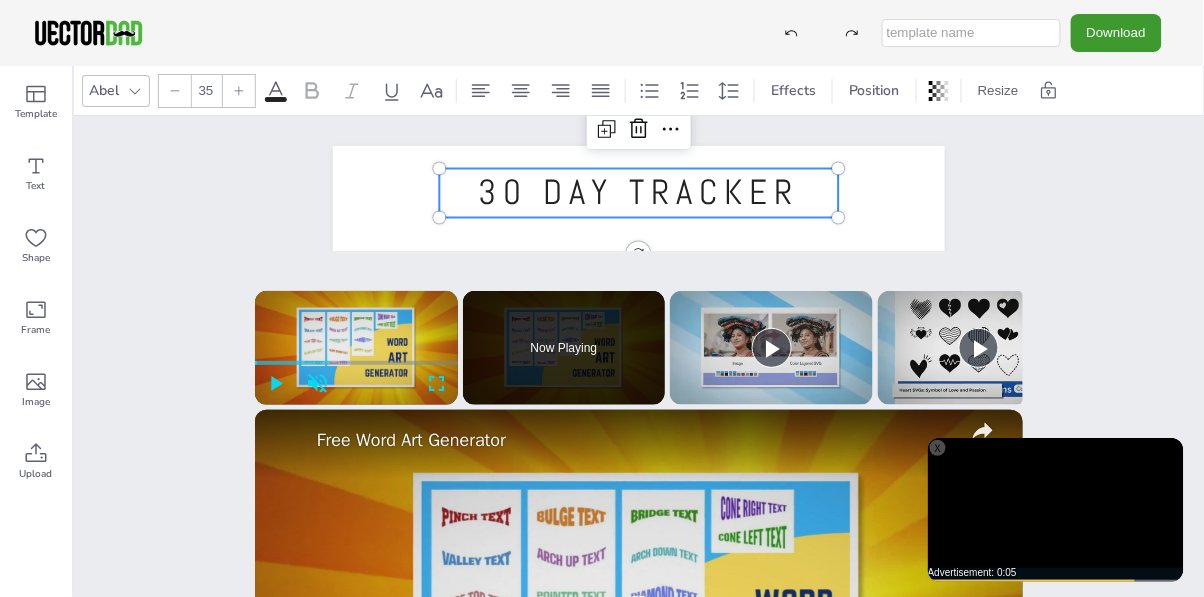 type on "36" 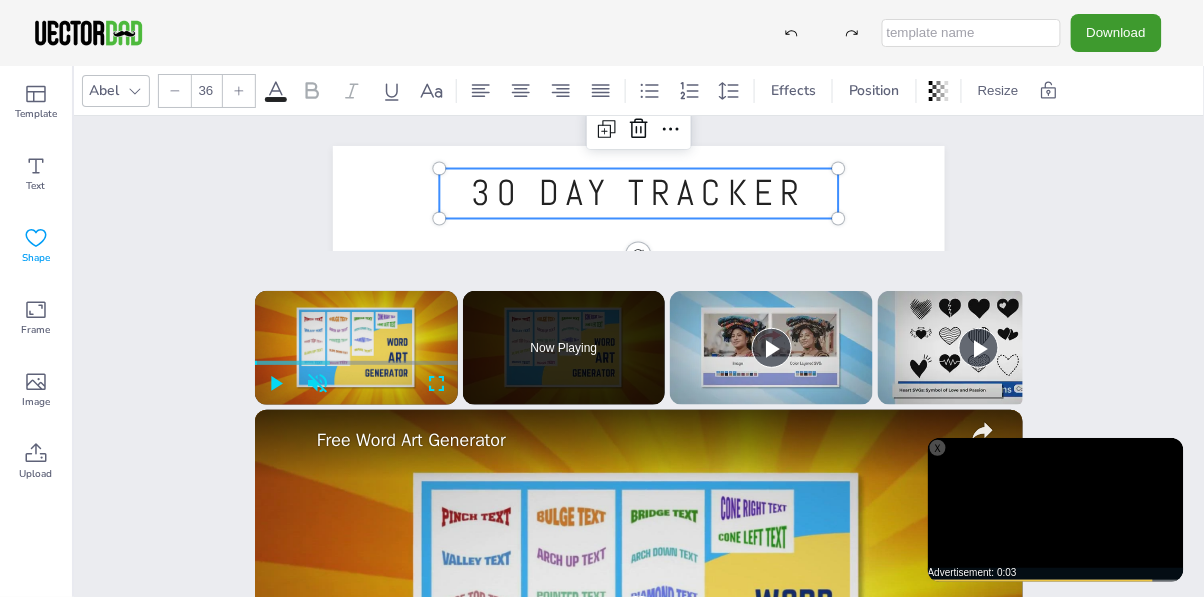 click 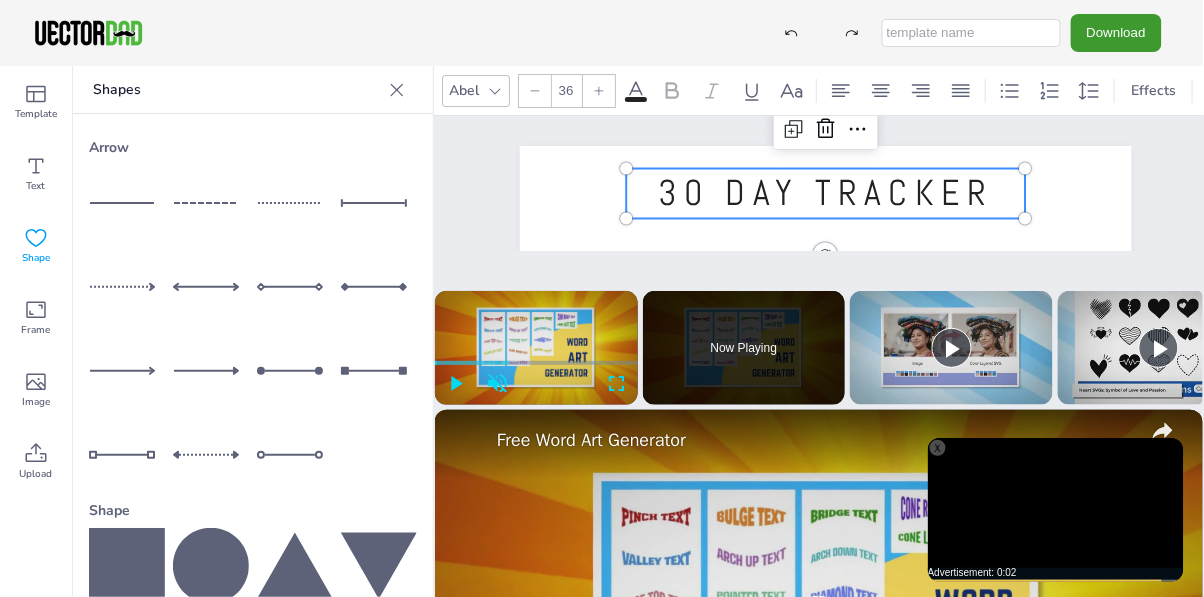 click 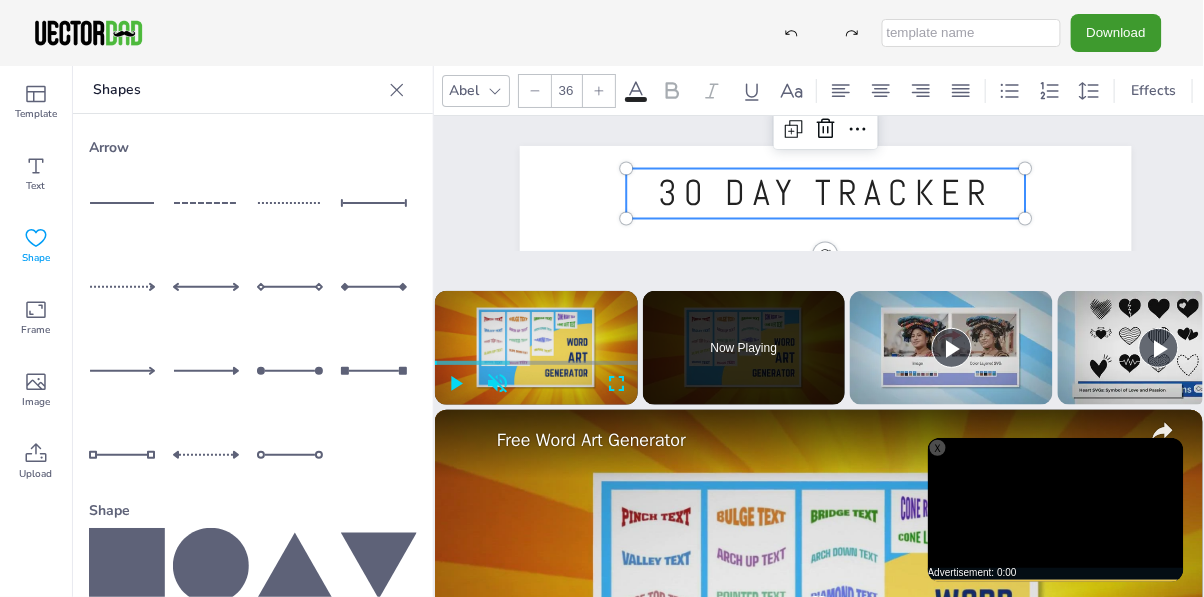click at bounding box center (127, 203) 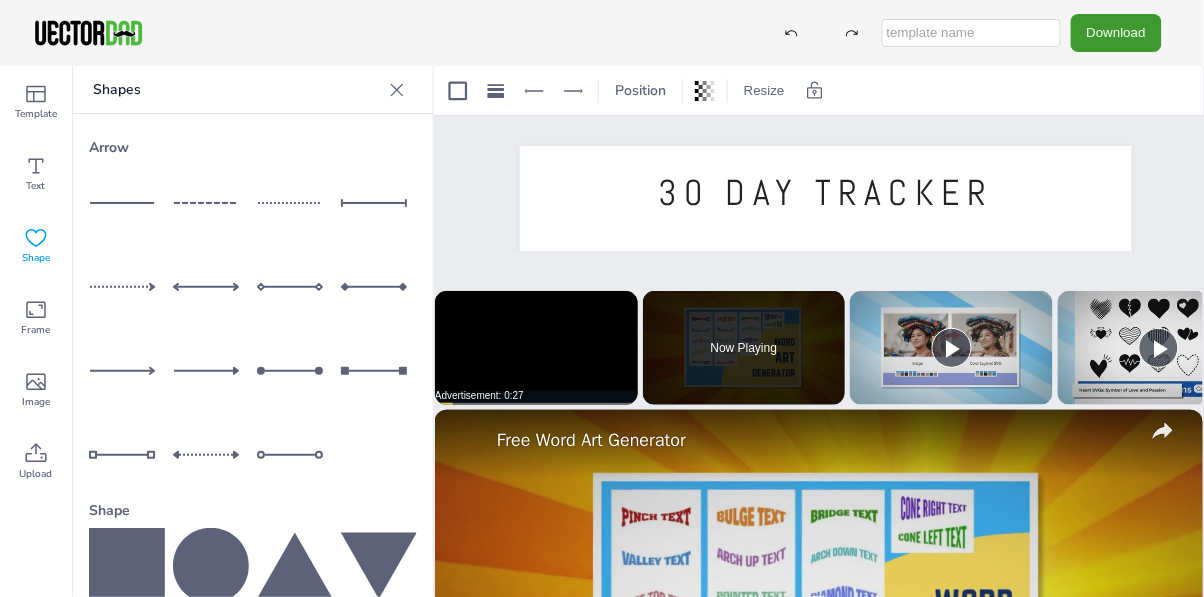 click on "30 DAY TRACKER [EMAIL]" at bounding box center (826, 541) 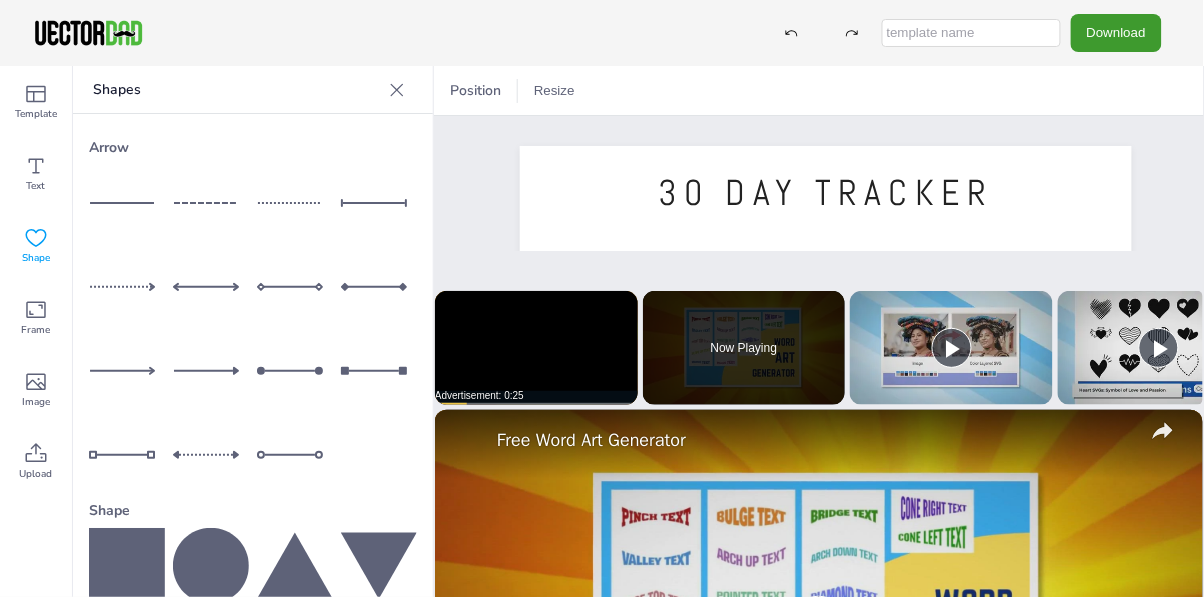 click at bounding box center [397, 90] 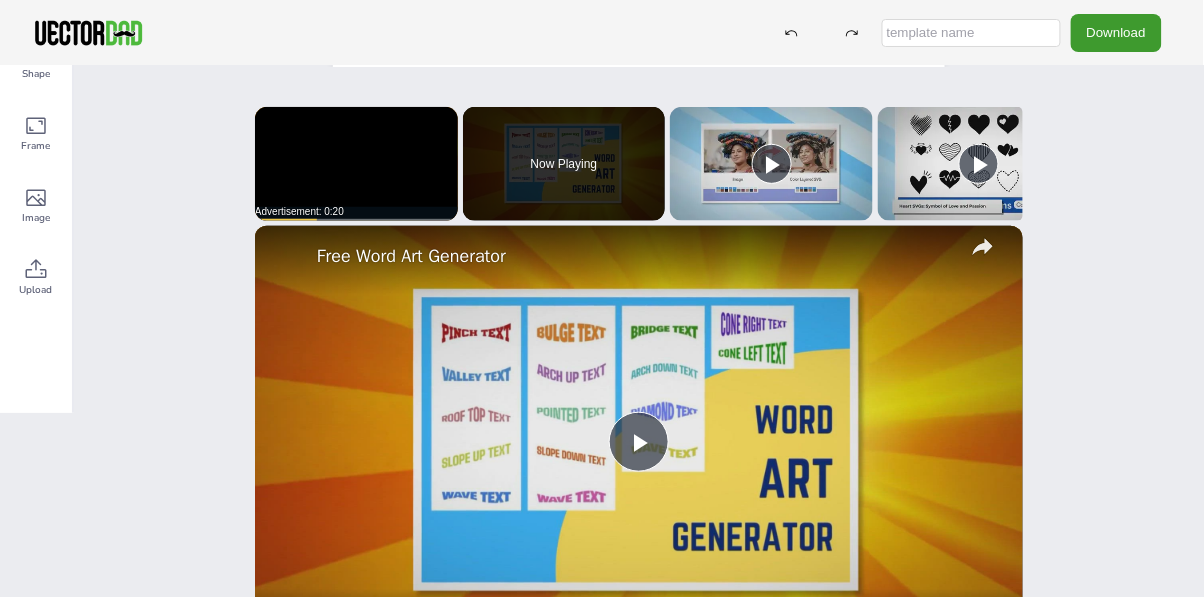 scroll, scrollTop: 0, scrollLeft: 0, axis: both 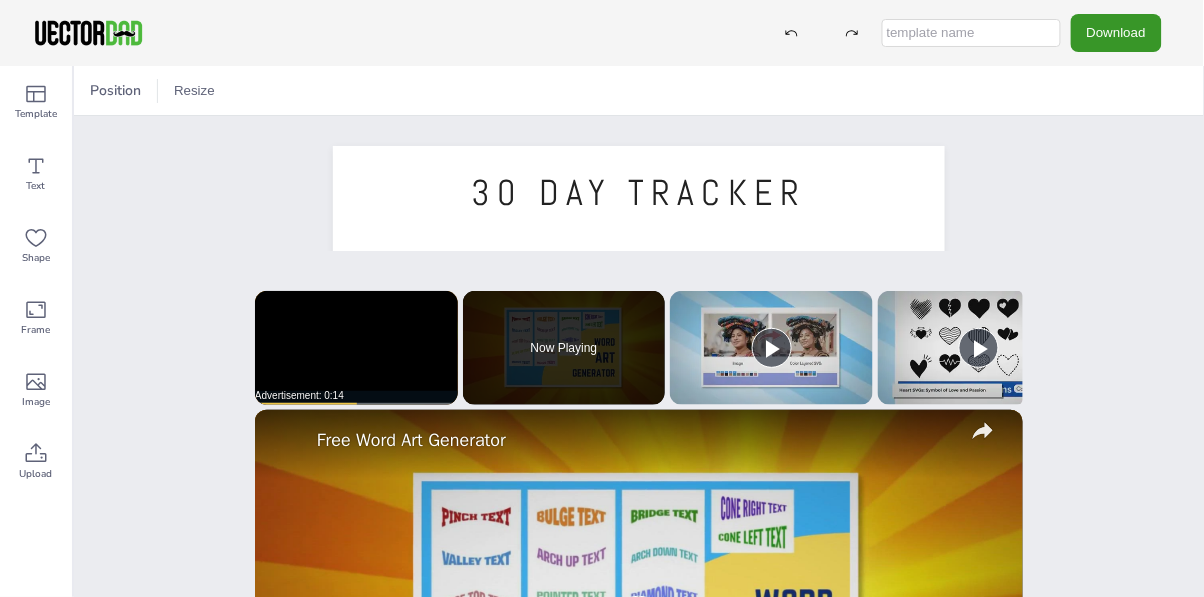 click on "Download" at bounding box center [1116, 32] 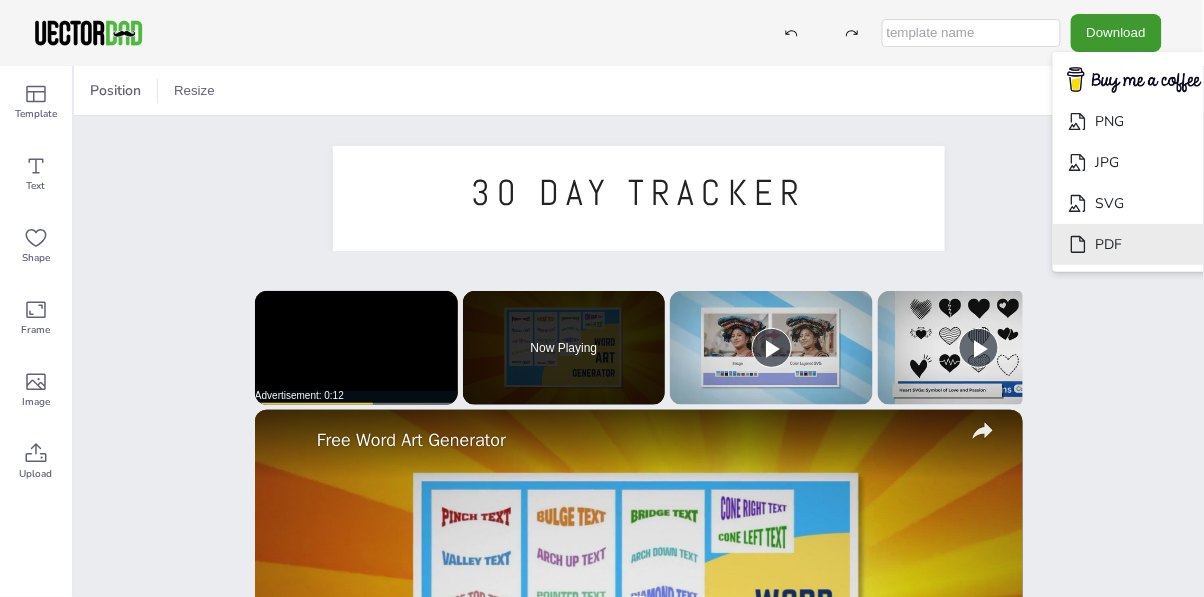click on "PDF" at bounding box center (1135, 244) 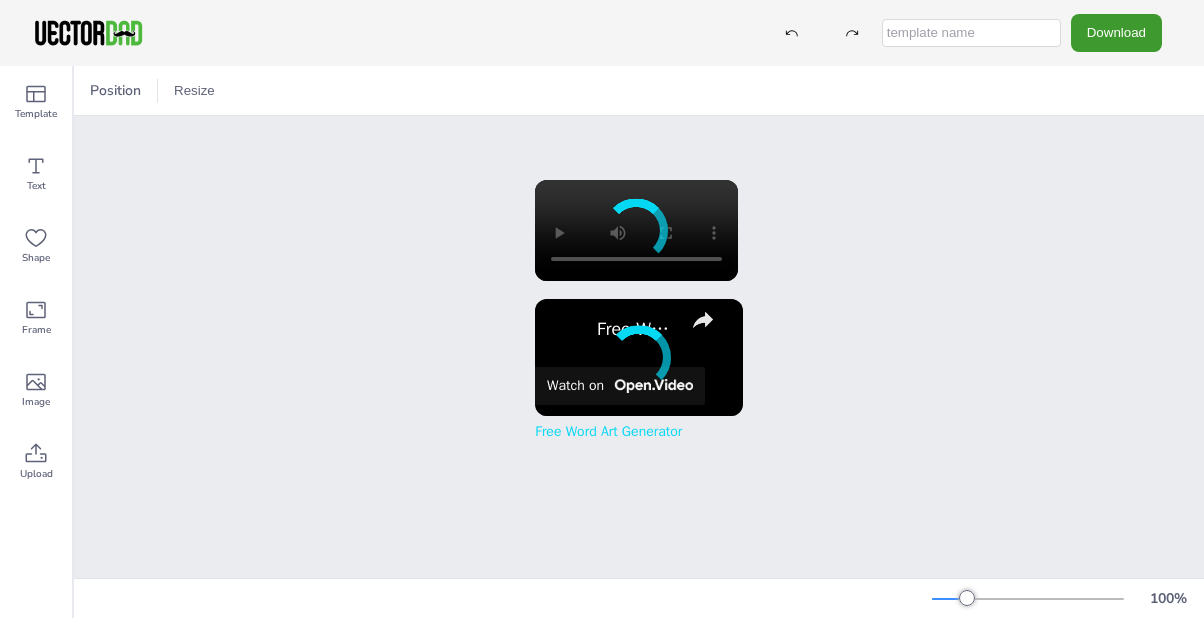 scroll, scrollTop: 0, scrollLeft: 0, axis: both 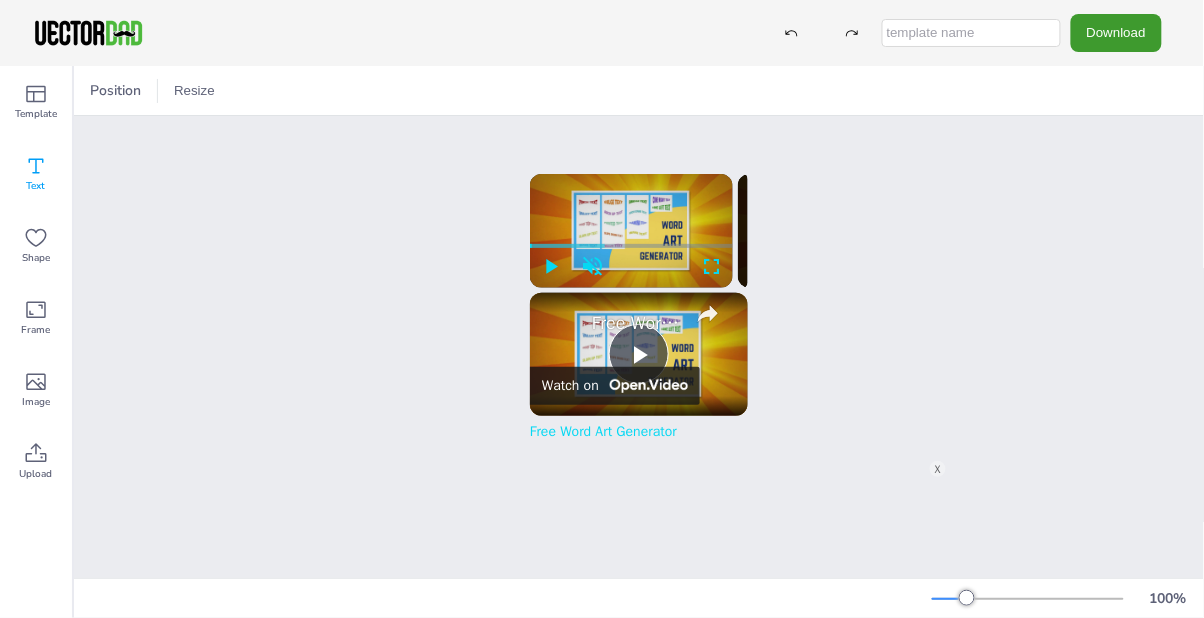 click on "Text" at bounding box center (36, 186) 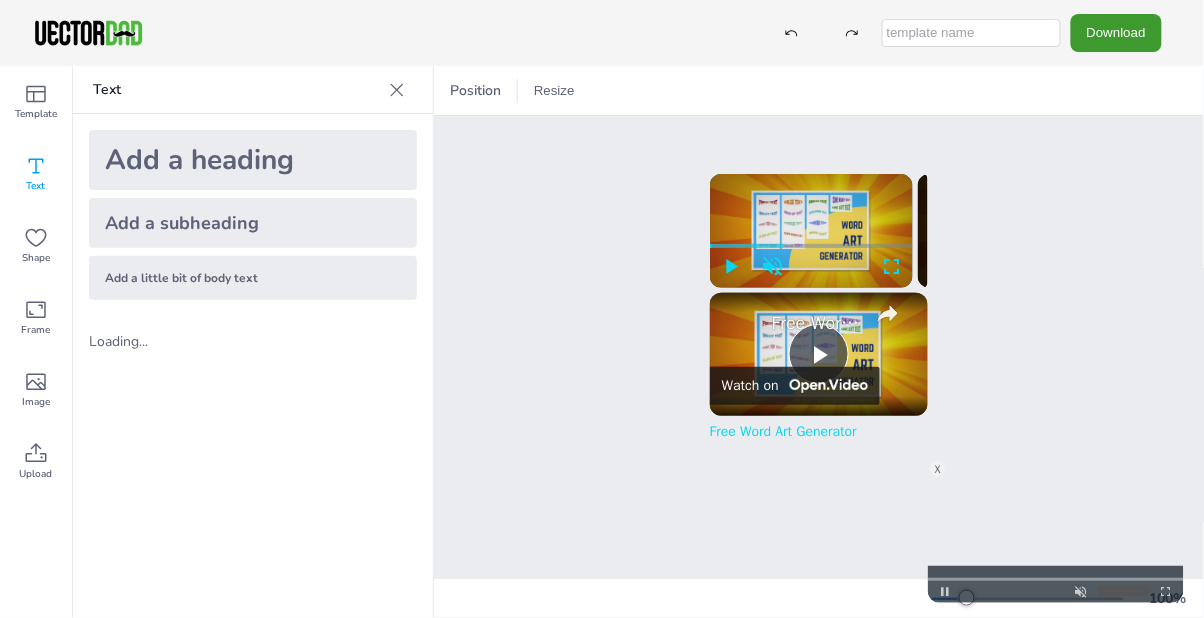 click on "Text" at bounding box center (36, 186) 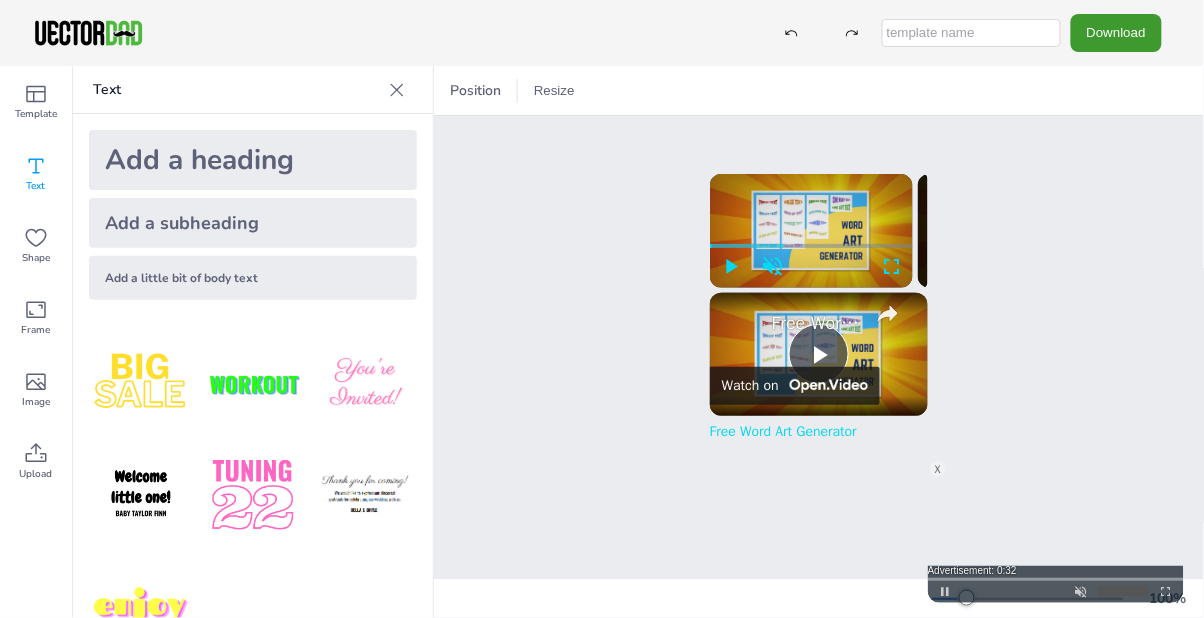 click on "Text" at bounding box center [36, 186] 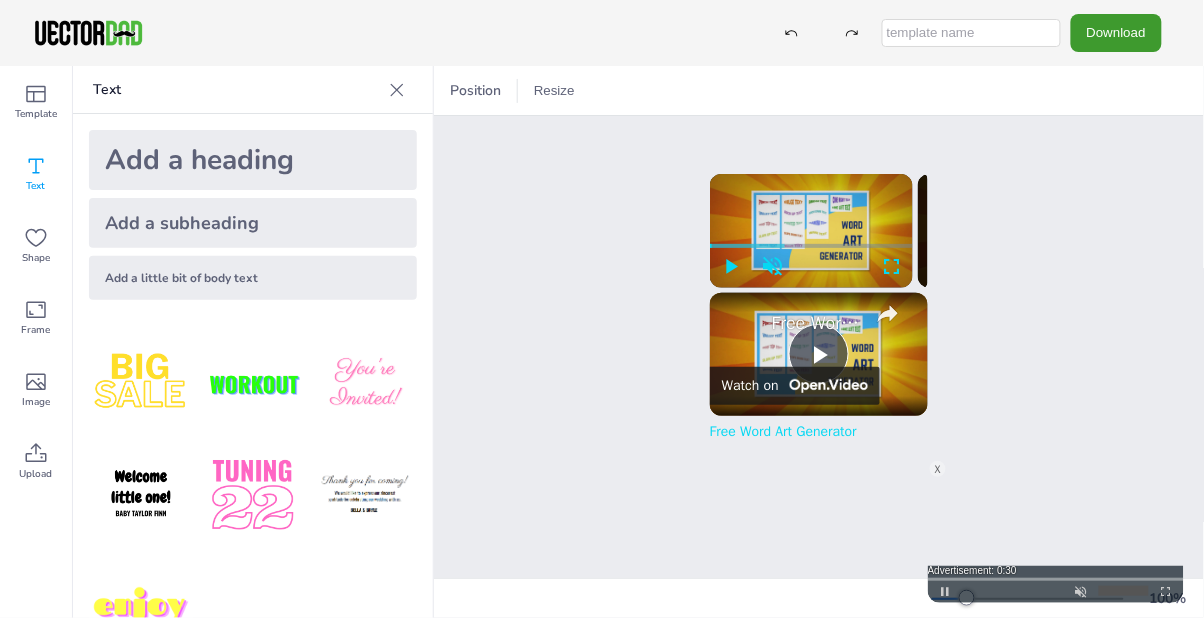 click 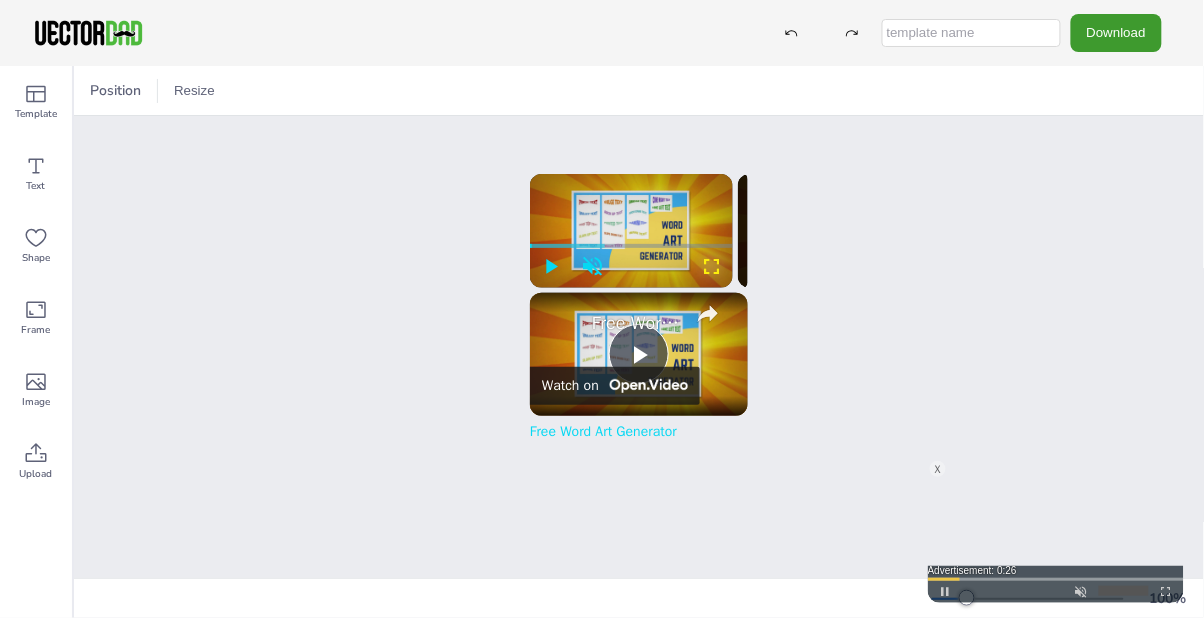 click at bounding box center [712, 267] 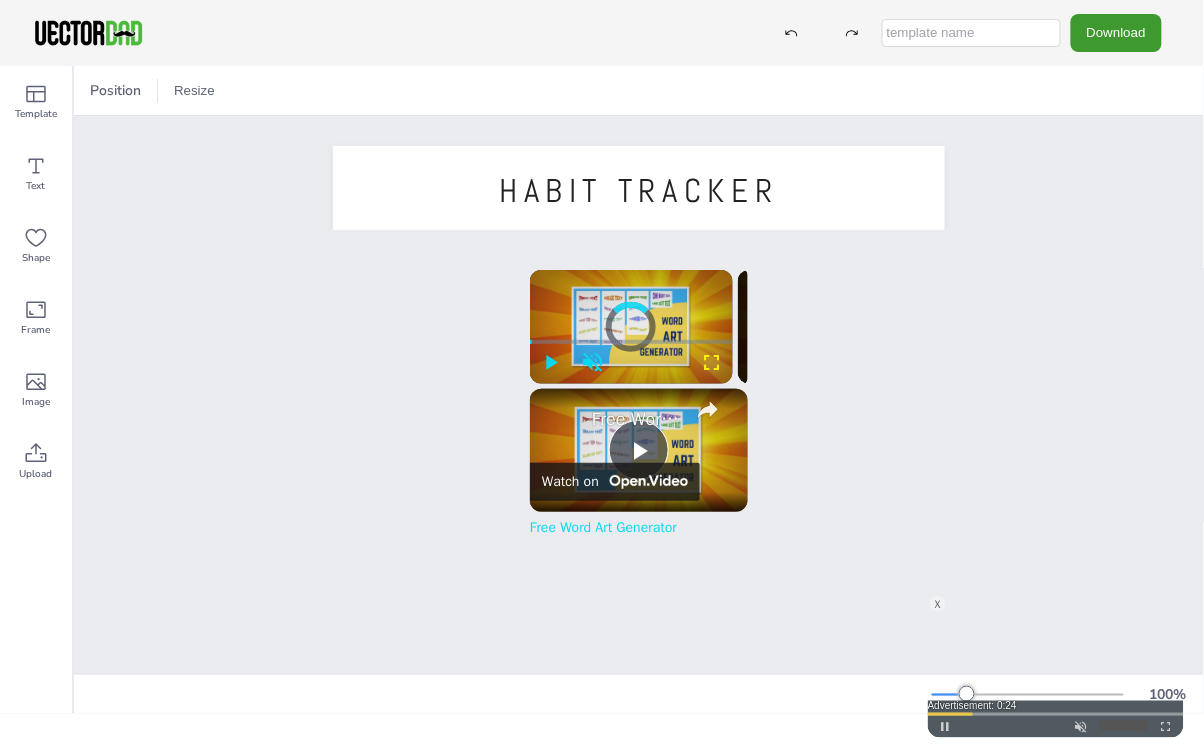 type 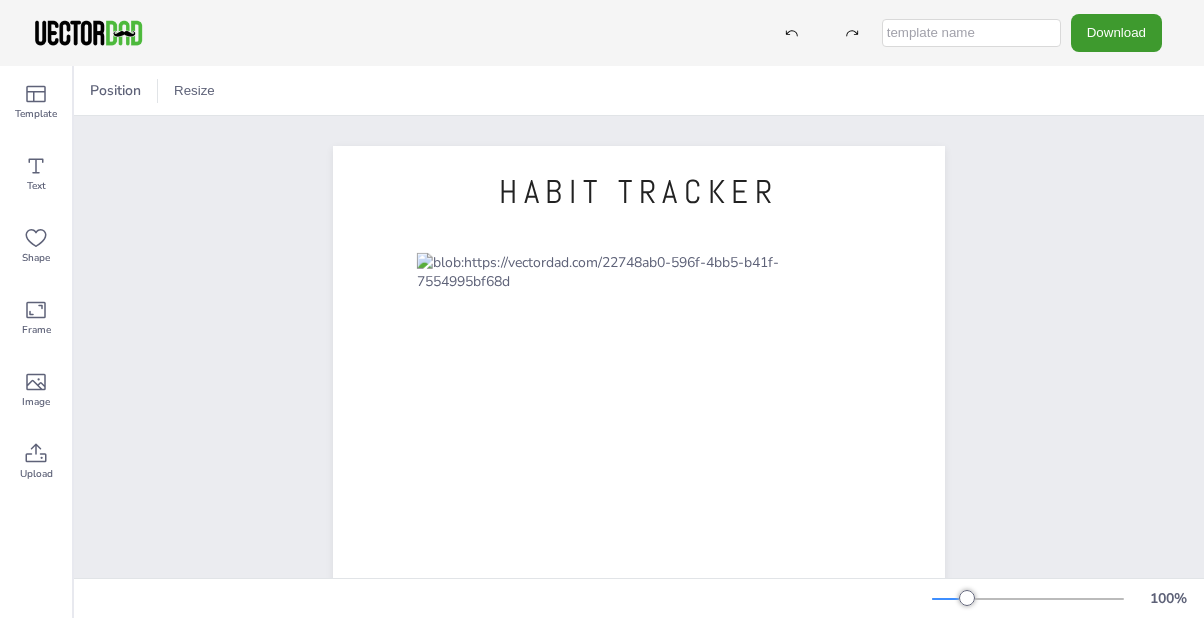 scroll, scrollTop: 0, scrollLeft: 0, axis: both 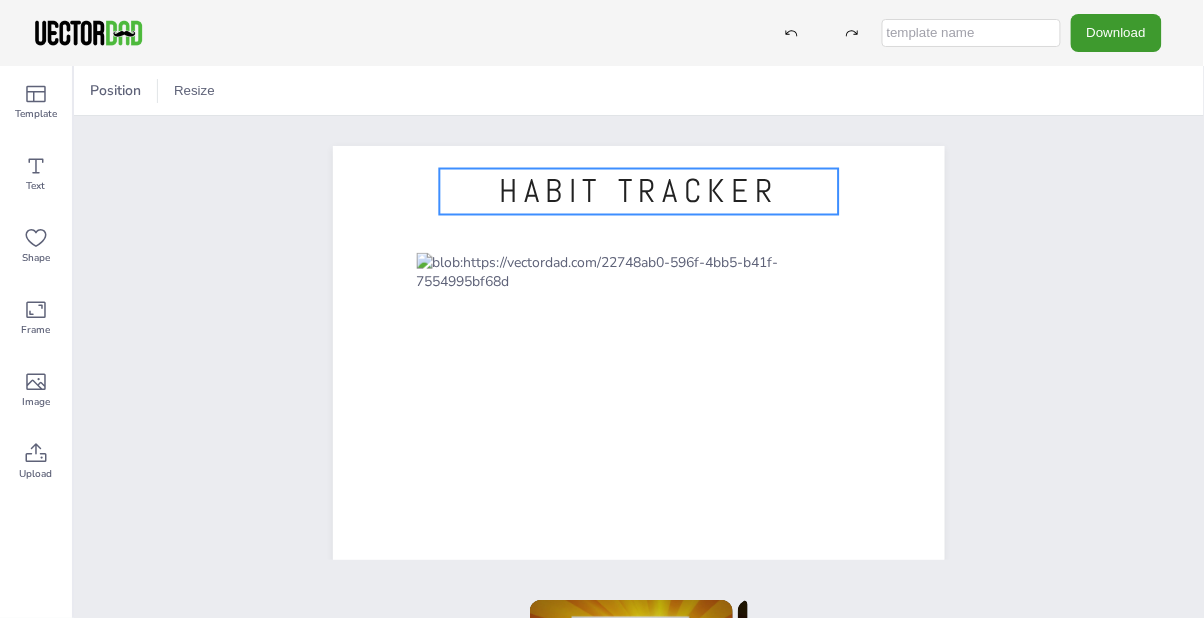 click on "HABIT TRACKER" at bounding box center (639, 192) 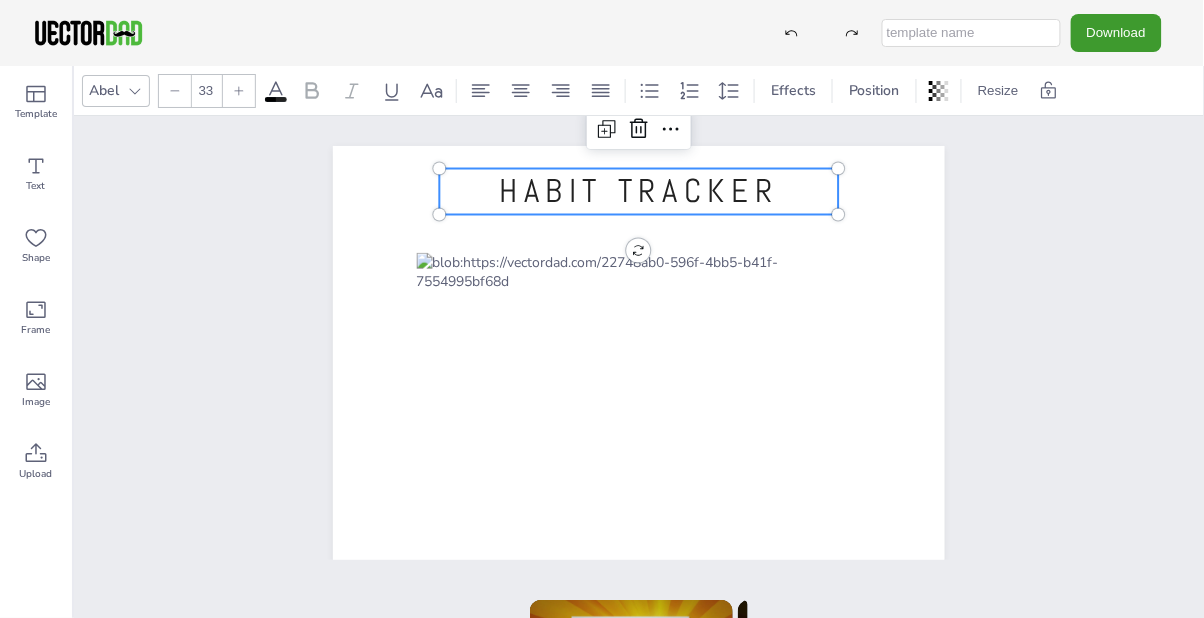 scroll, scrollTop: 0, scrollLeft: 0, axis: both 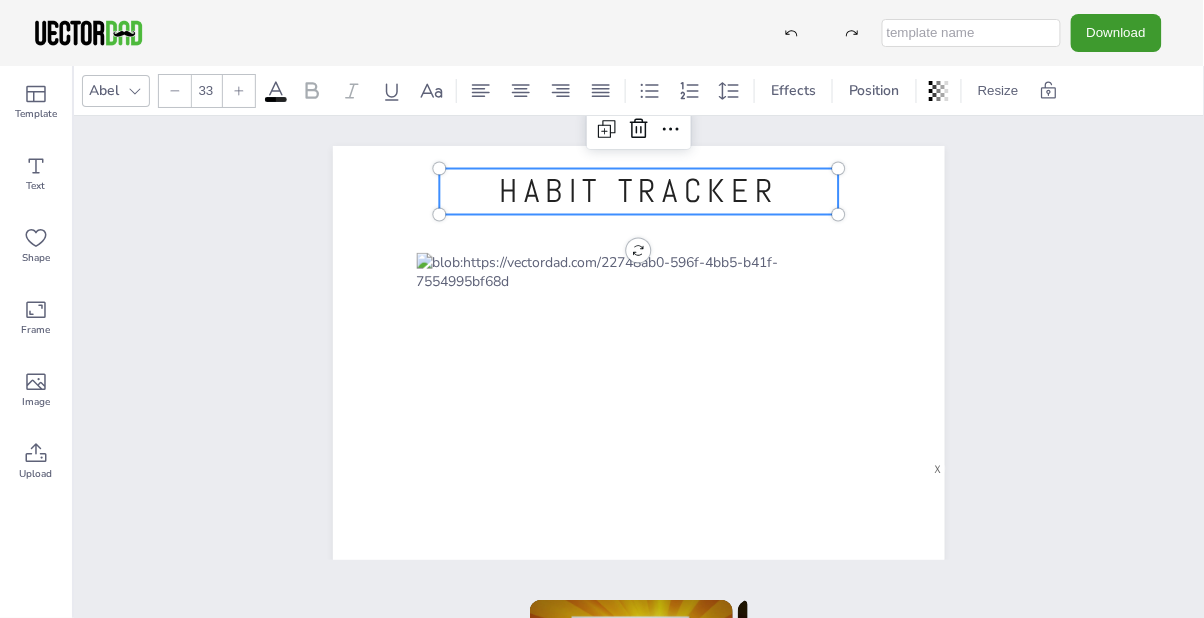 click on "HABIT TRACKER" at bounding box center [639, 192] 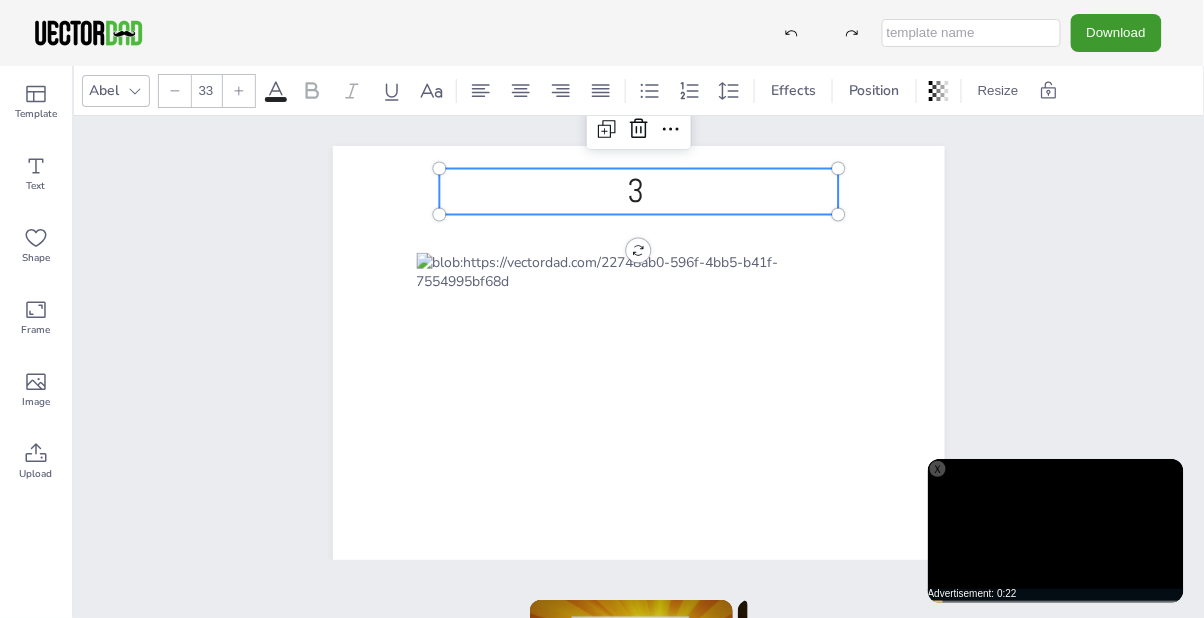type 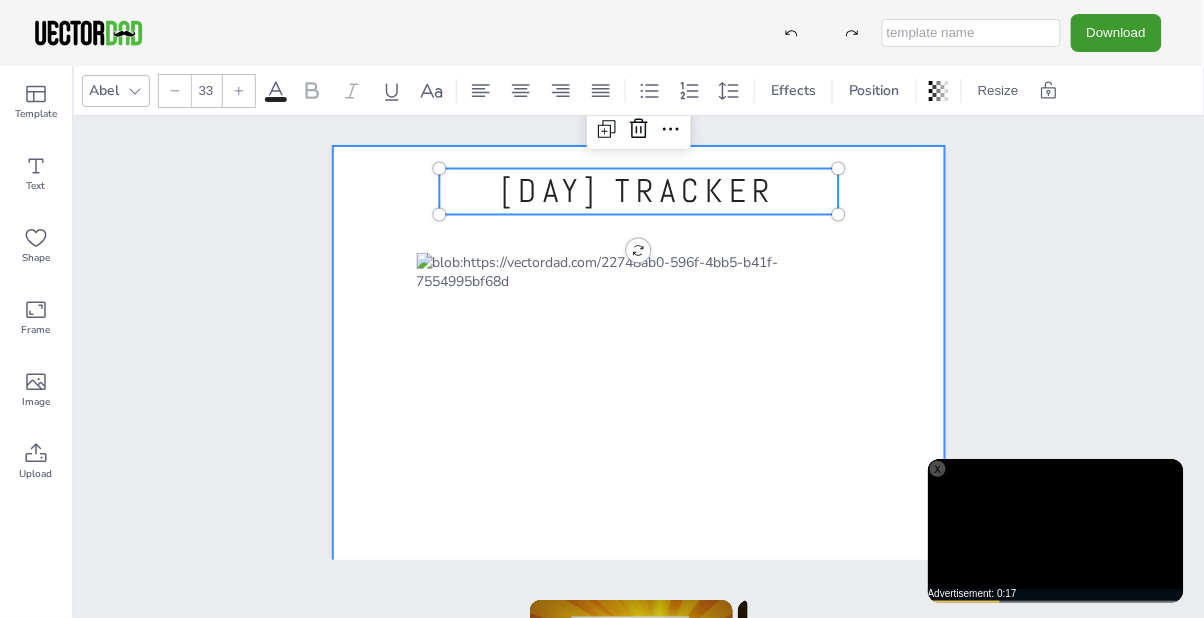click at bounding box center (639, 541) 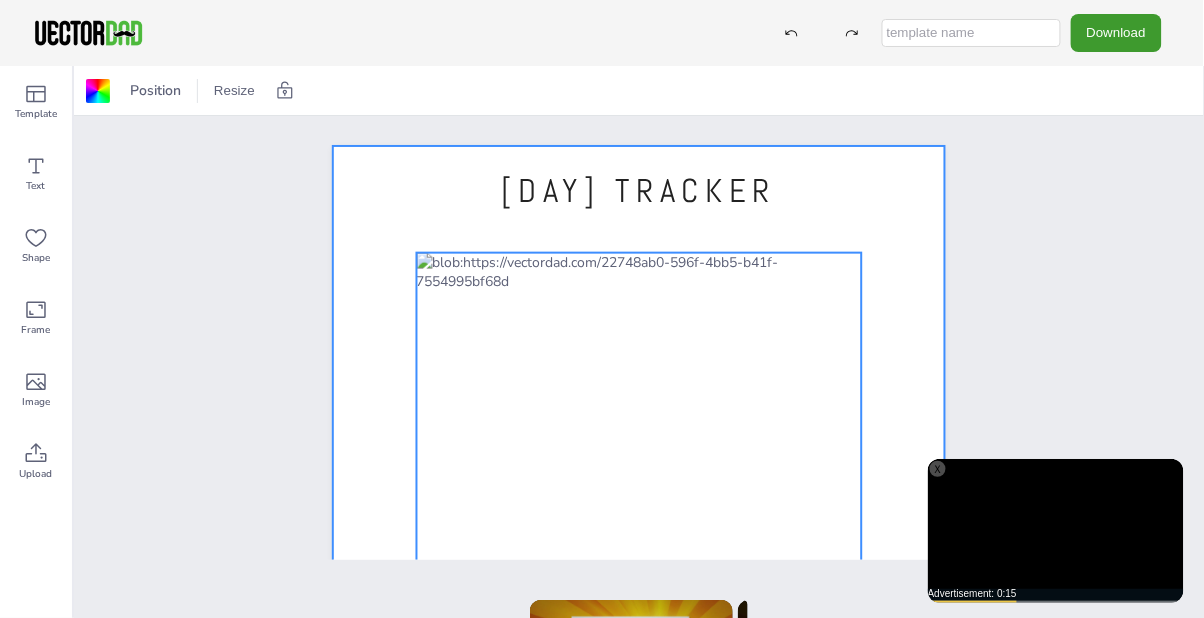 click at bounding box center (639, 561) 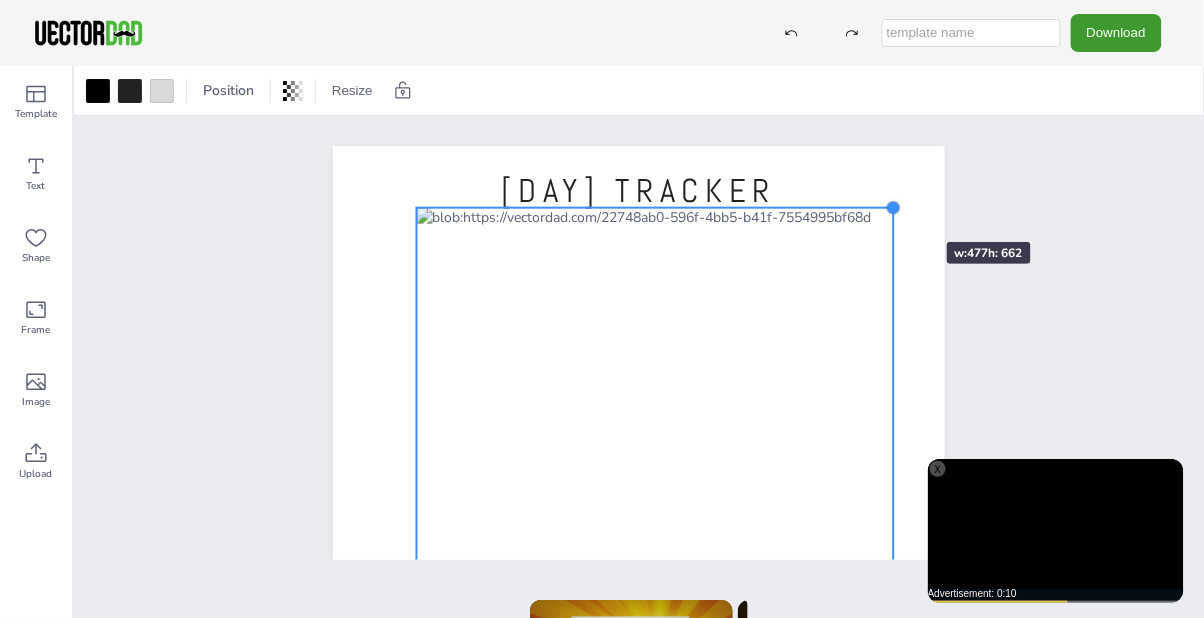 drag, startPoint x: 858, startPoint y: 251, endPoint x: 887, endPoint y: 206, distance: 53.535034 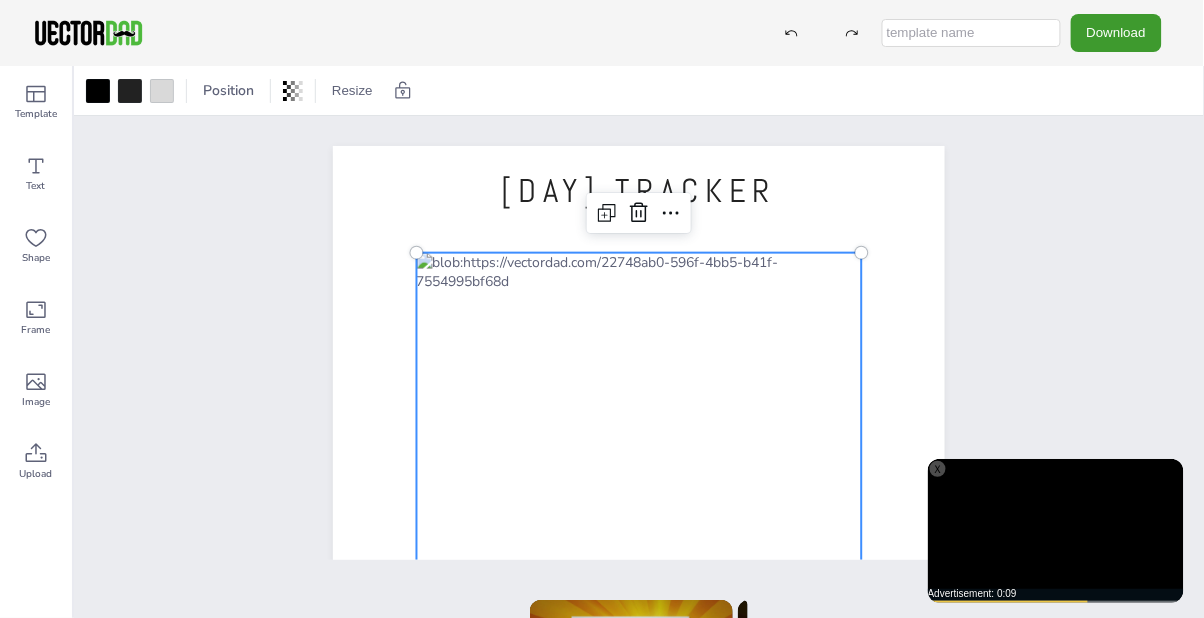 click on "30 DAY TRACKER [EMAIL]" at bounding box center (639, 541) 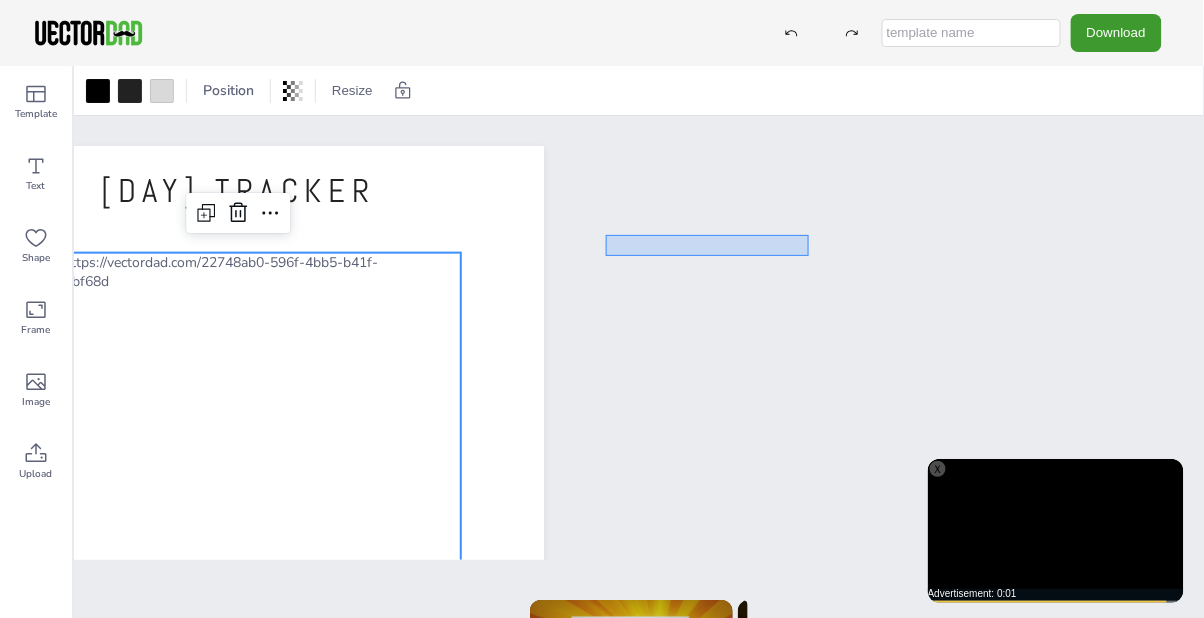 drag, startPoint x: 606, startPoint y: 256, endPoint x: 809, endPoint y: 235, distance: 204.08331 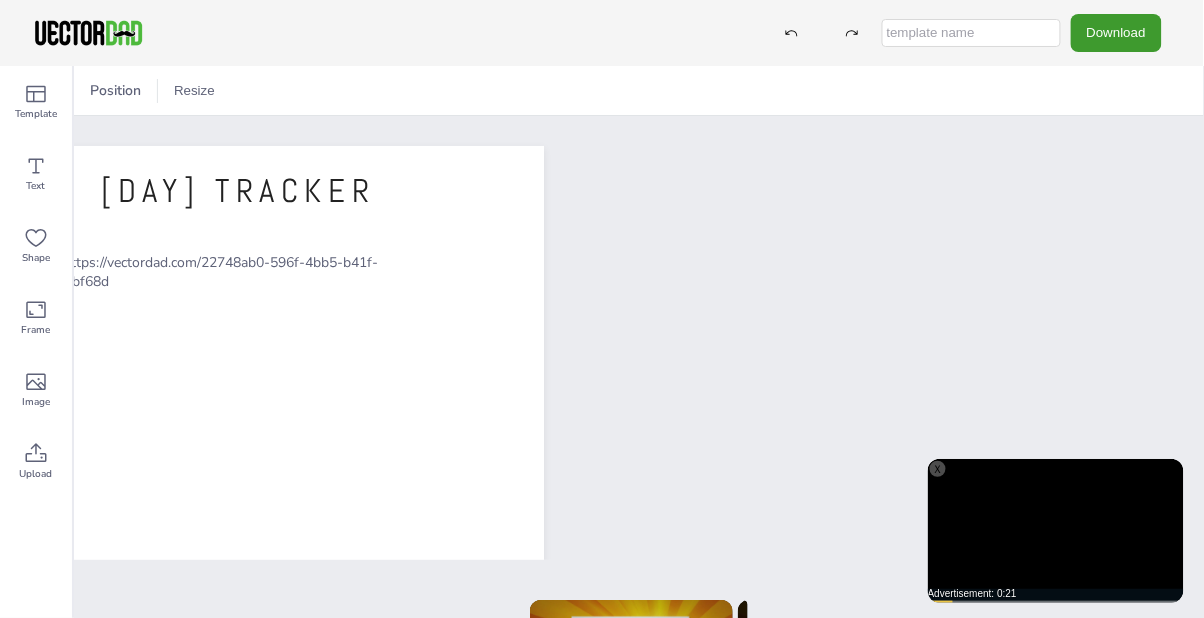 click on "30 DAY TRACKER [EMAIL]" at bounding box center (639, 541) 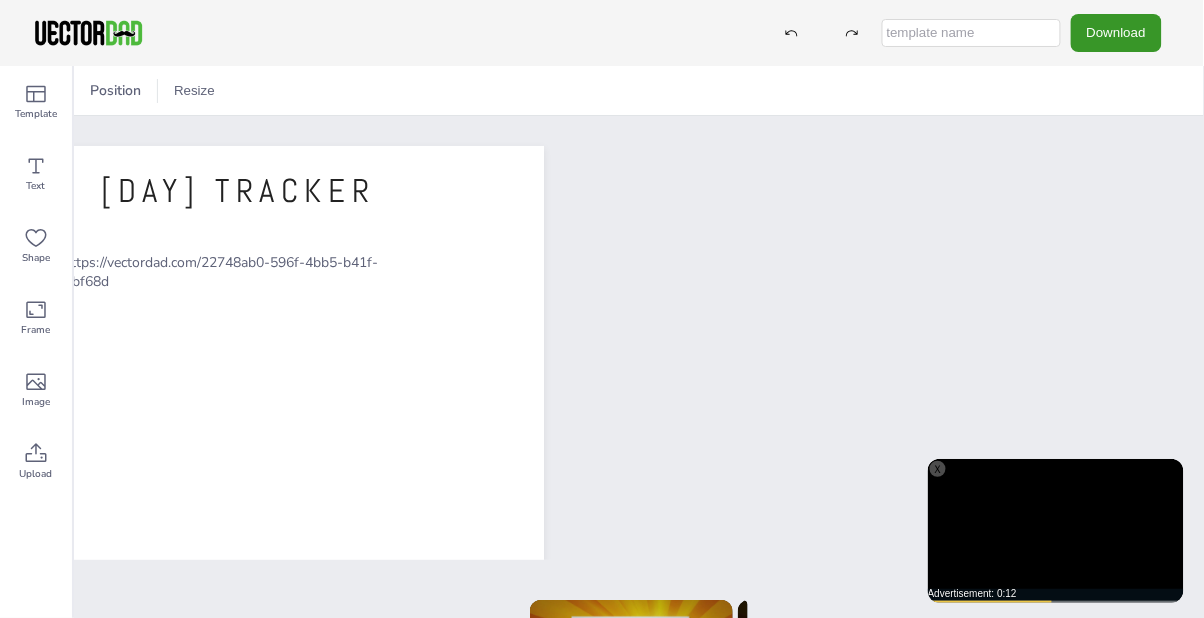 click on "Download" at bounding box center [1116, 32] 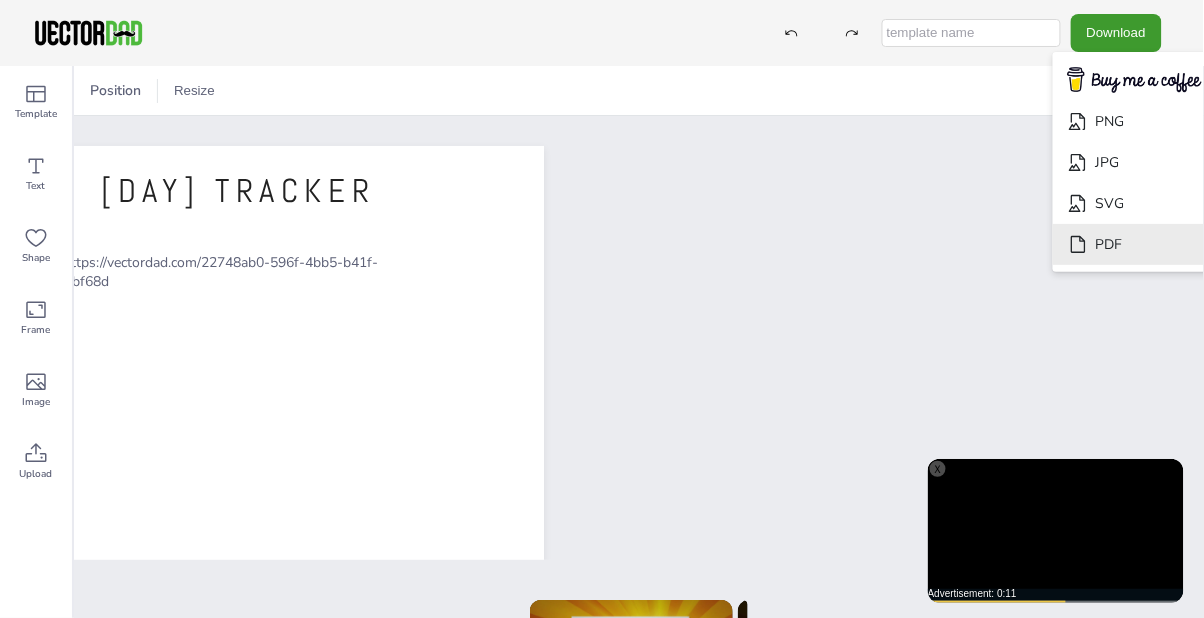 click on "PDF" at bounding box center (1135, 244) 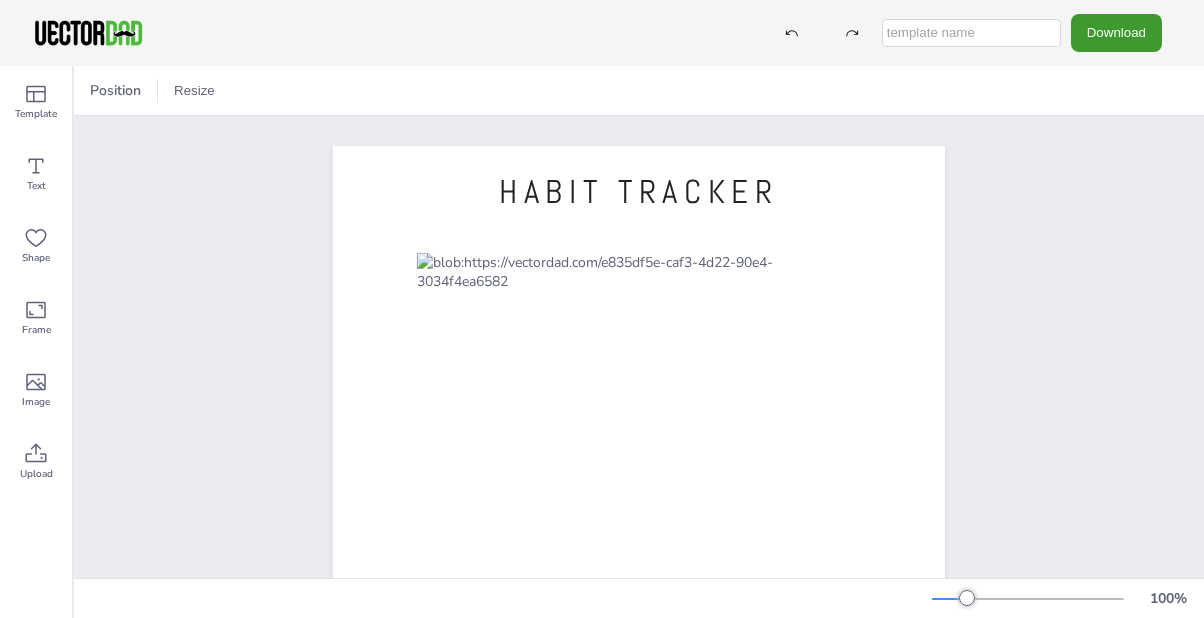 scroll, scrollTop: 0, scrollLeft: 0, axis: both 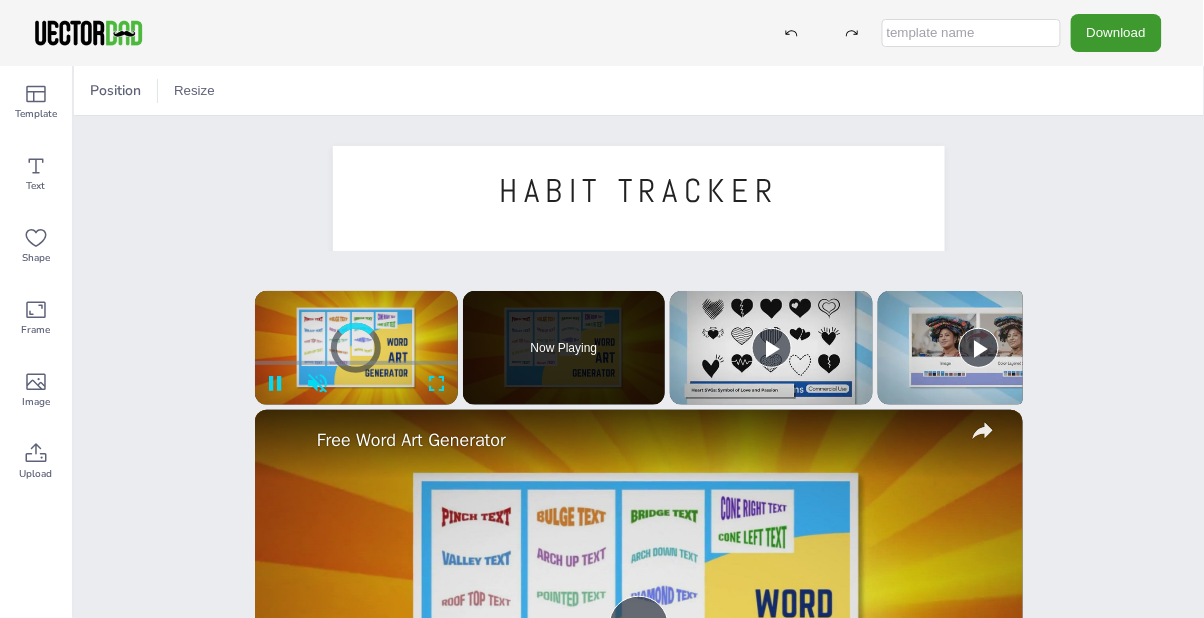 click on "HABIT TRACKER" at bounding box center (639, 192) 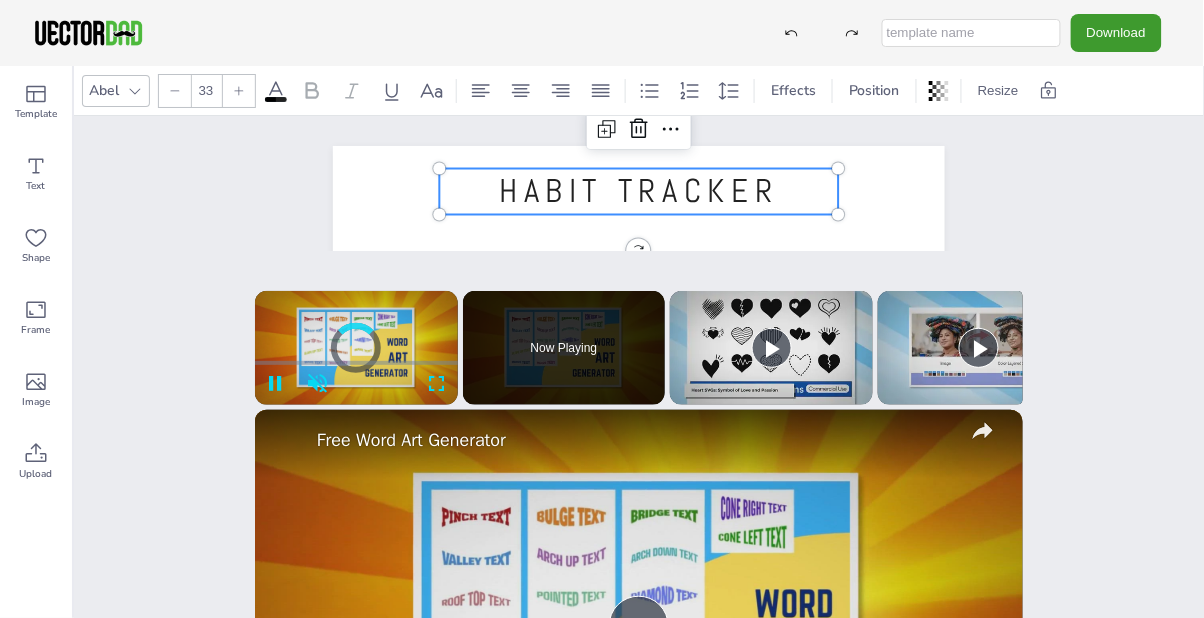 scroll, scrollTop: 0, scrollLeft: 0, axis: both 